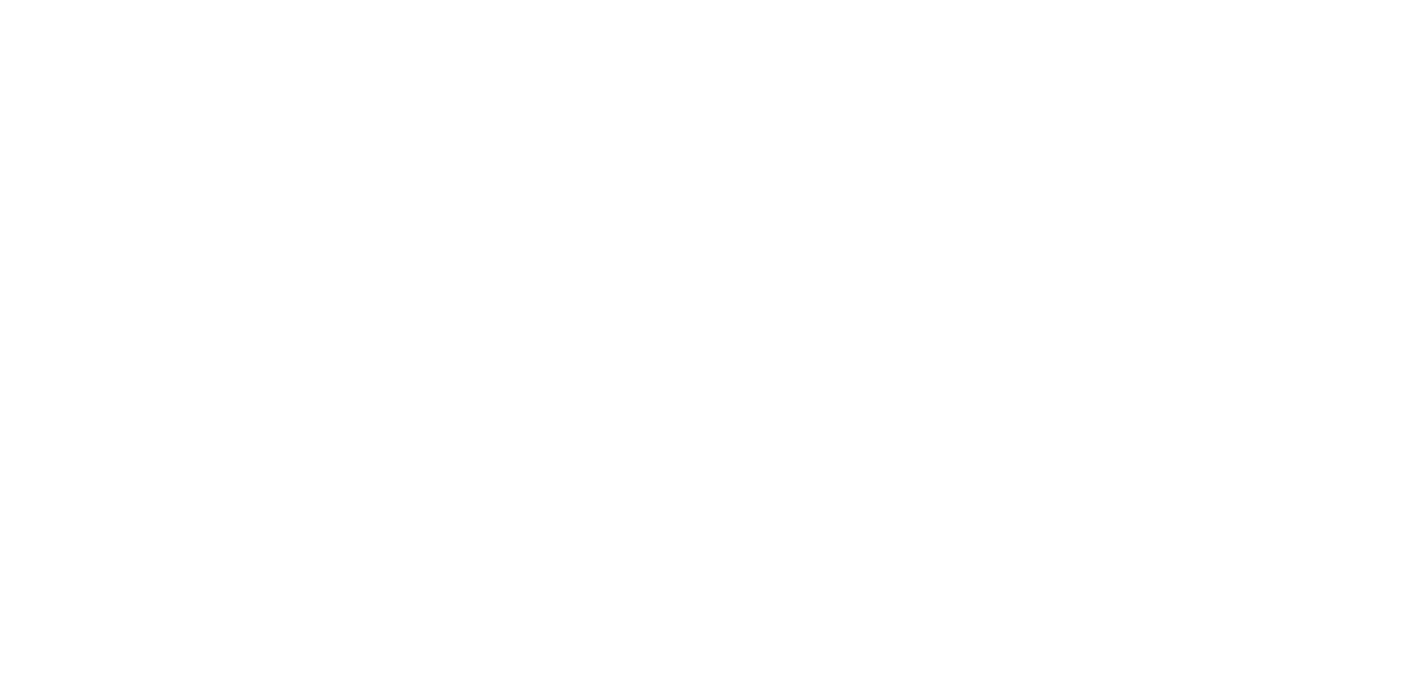 scroll, scrollTop: 0, scrollLeft: 0, axis: both 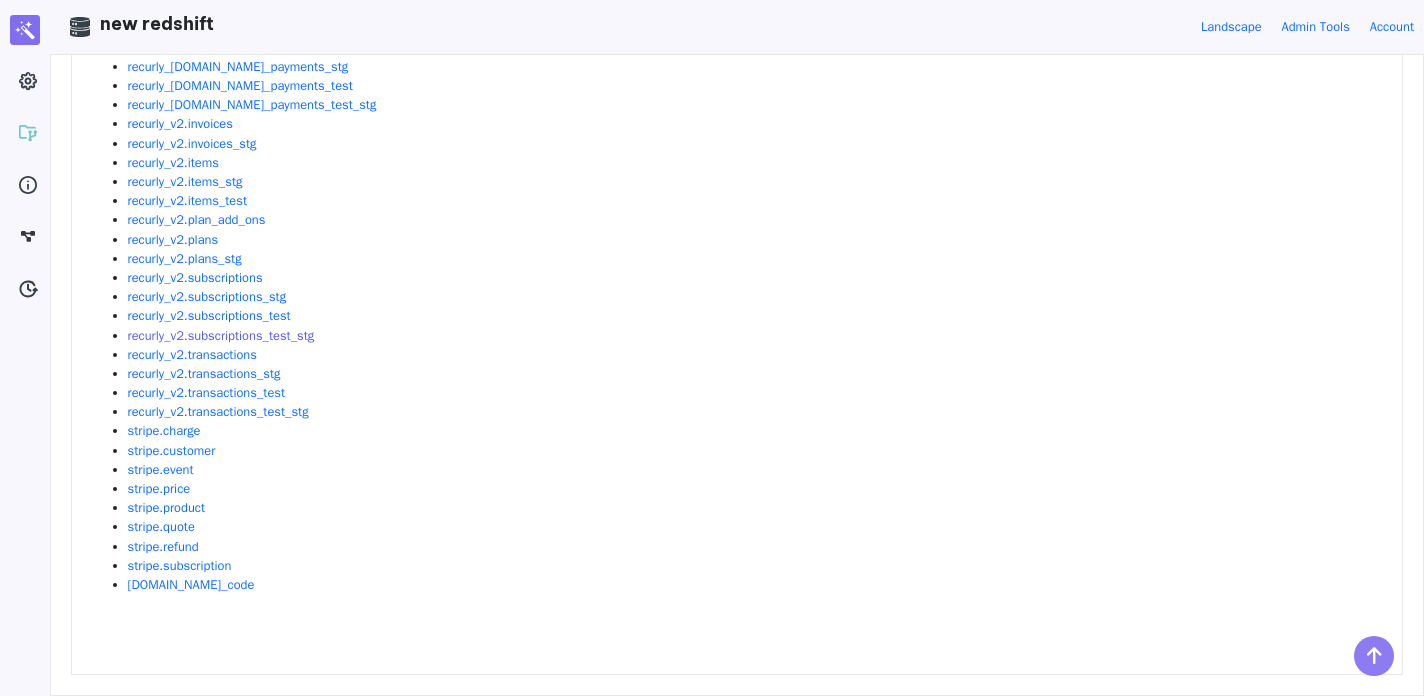 click on "recurly_v2.subscriptions_test_stg" at bounding box center (221, 336) 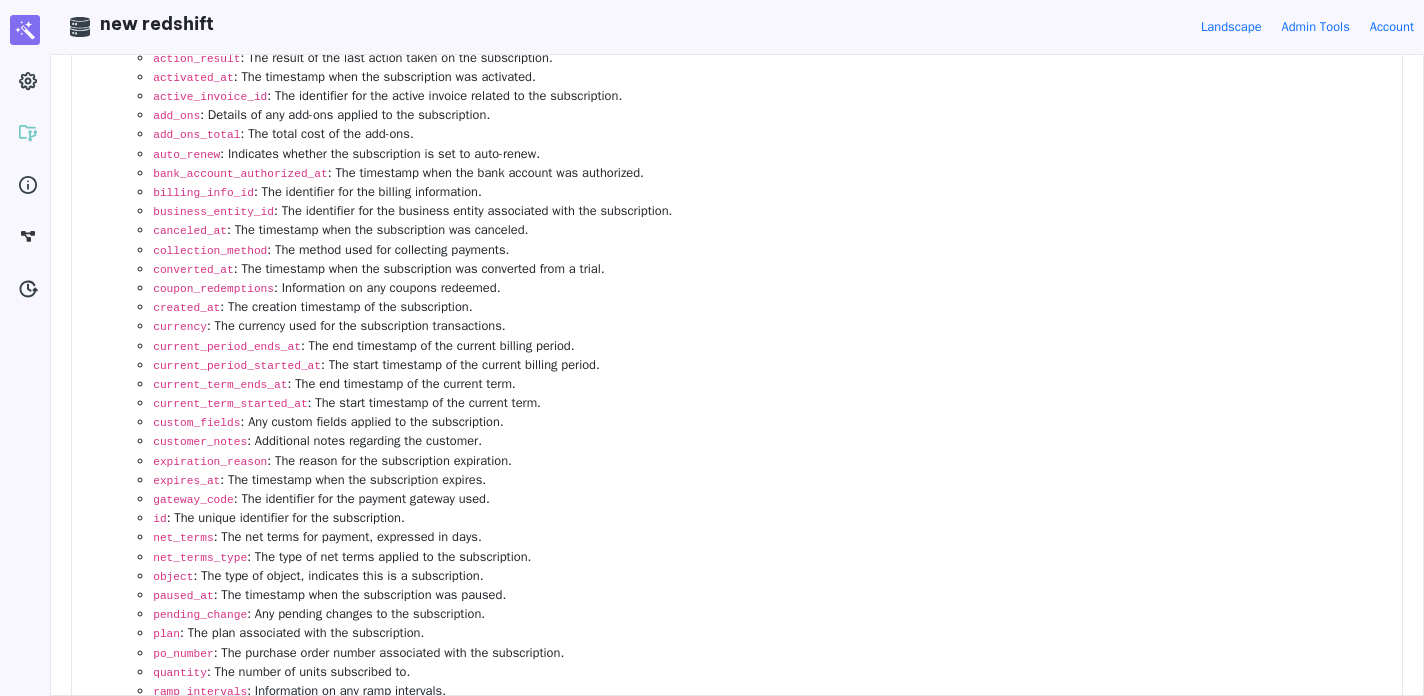 scroll, scrollTop: 0, scrollLeft: 0, axis: both 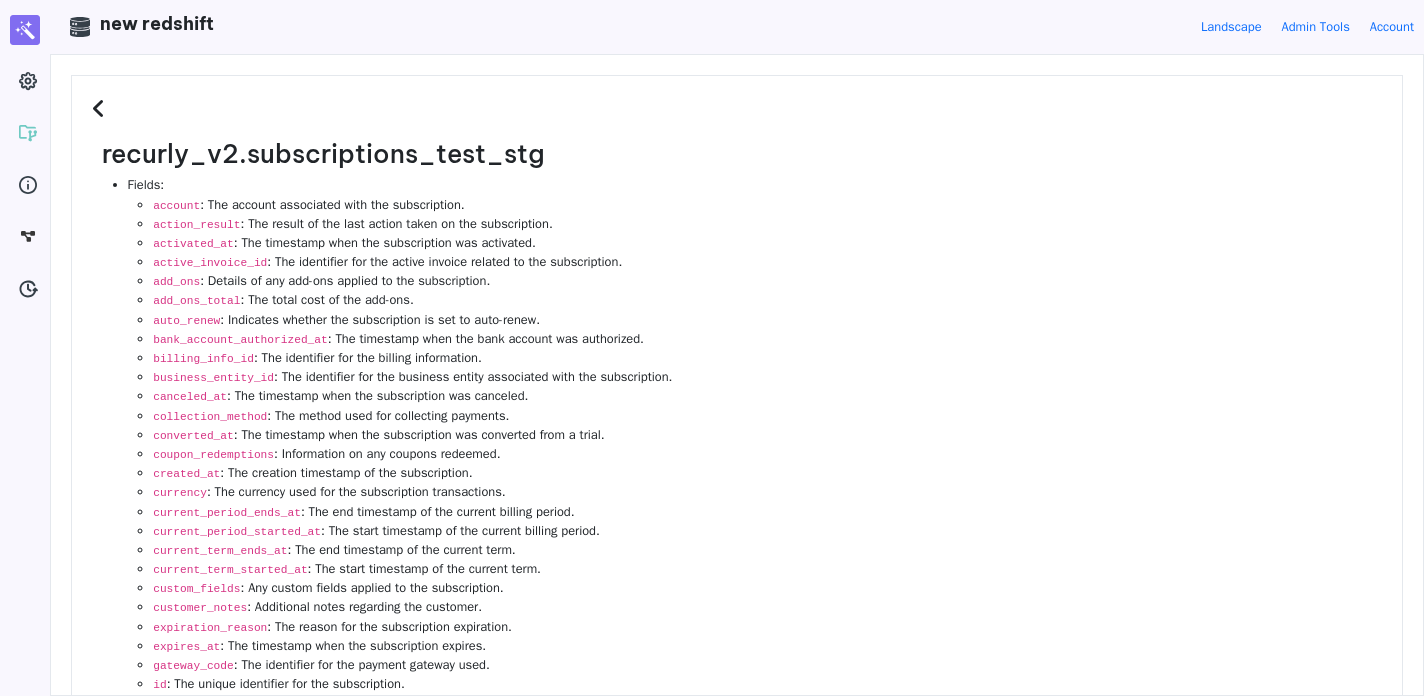 click at bounding box center [101, 109] 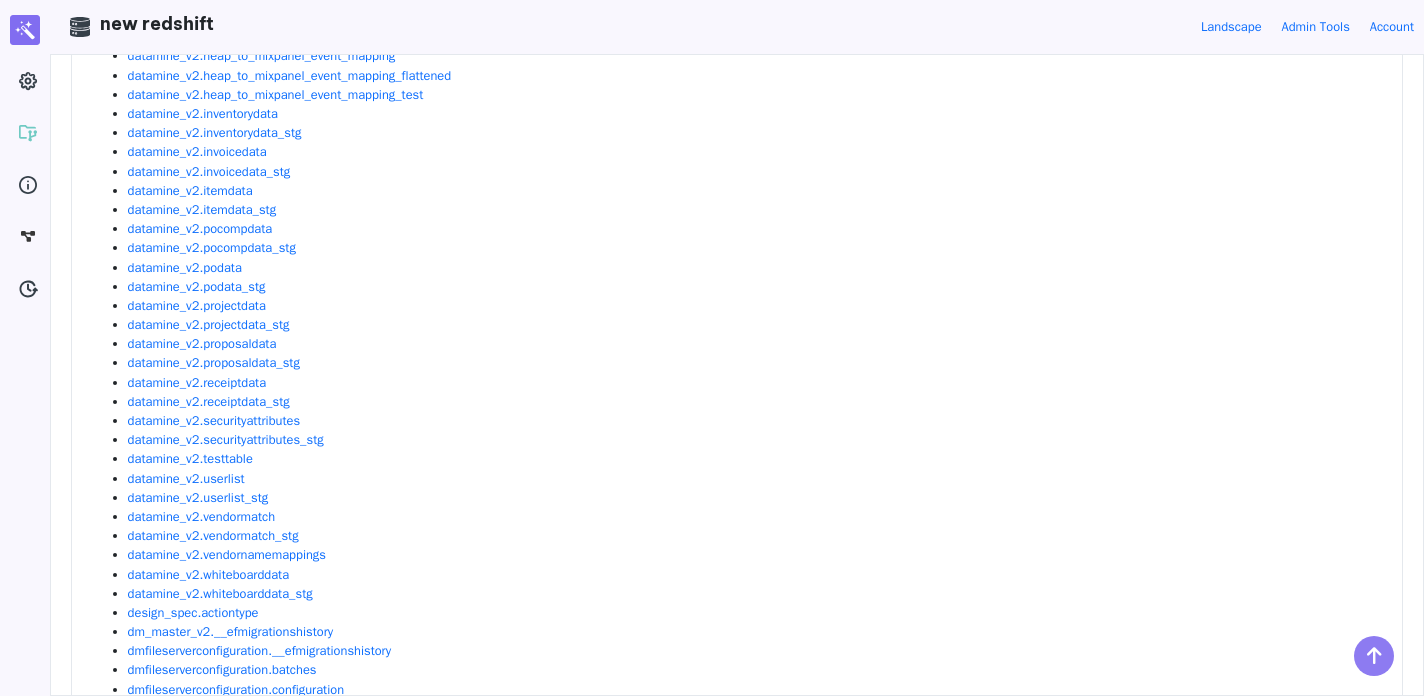 scroll, scrollTop: 1237, scrollLeft: 0, axis: vertical 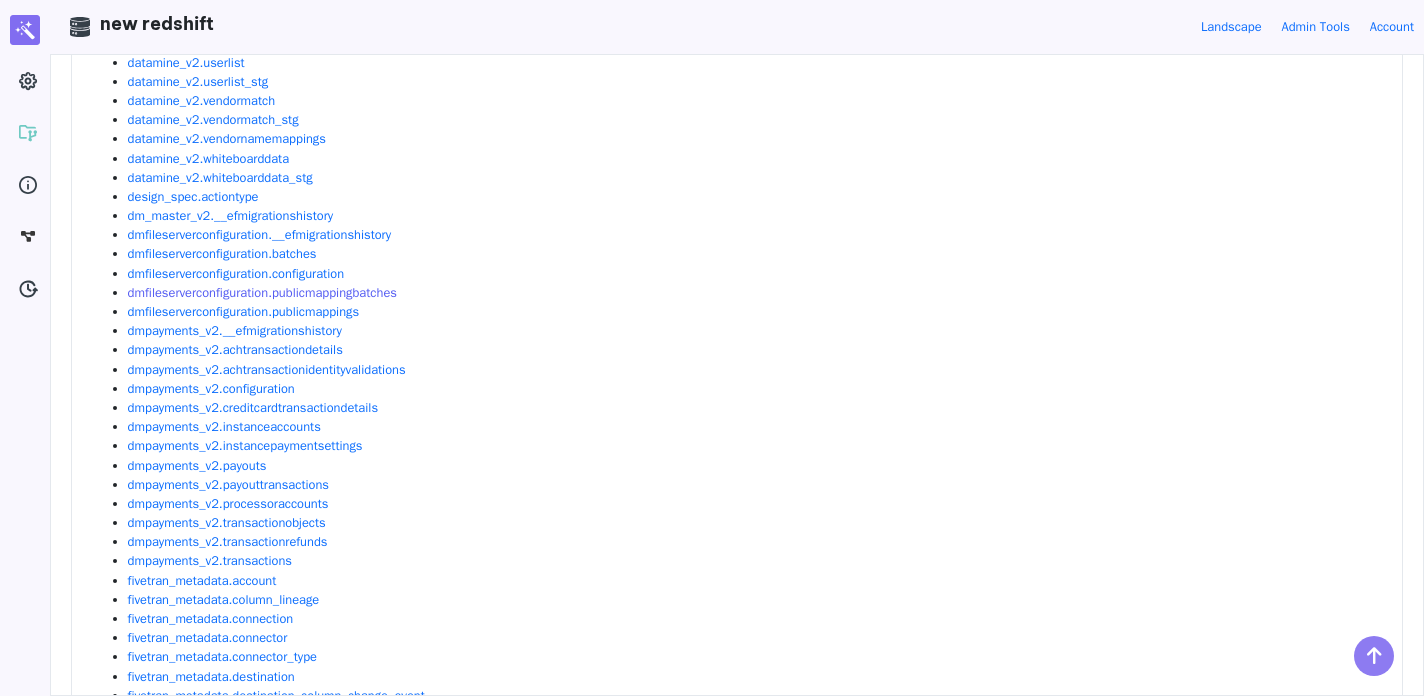 click on "dmfileserverconfiguration.publicmappingbatches" at bounding box center (262, 293) 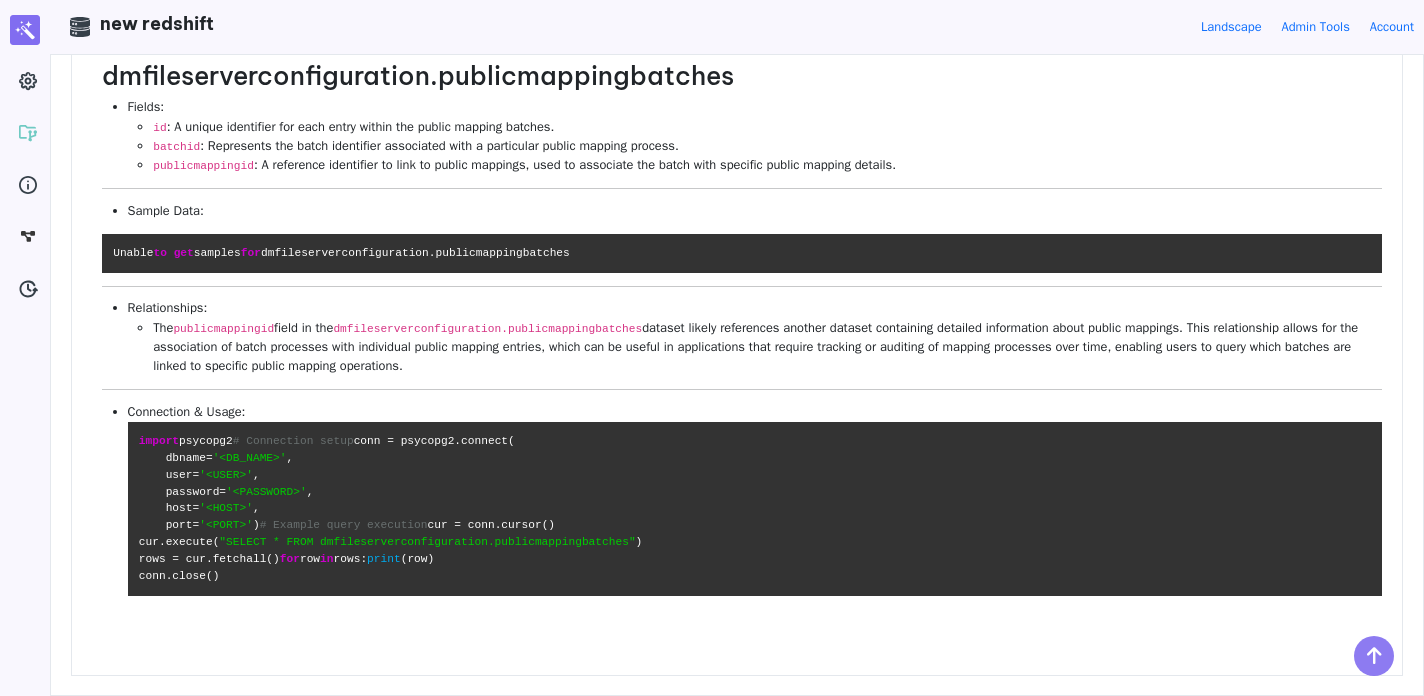 scroll, scrollTop: 0, scrollLeft: 0, axis: both 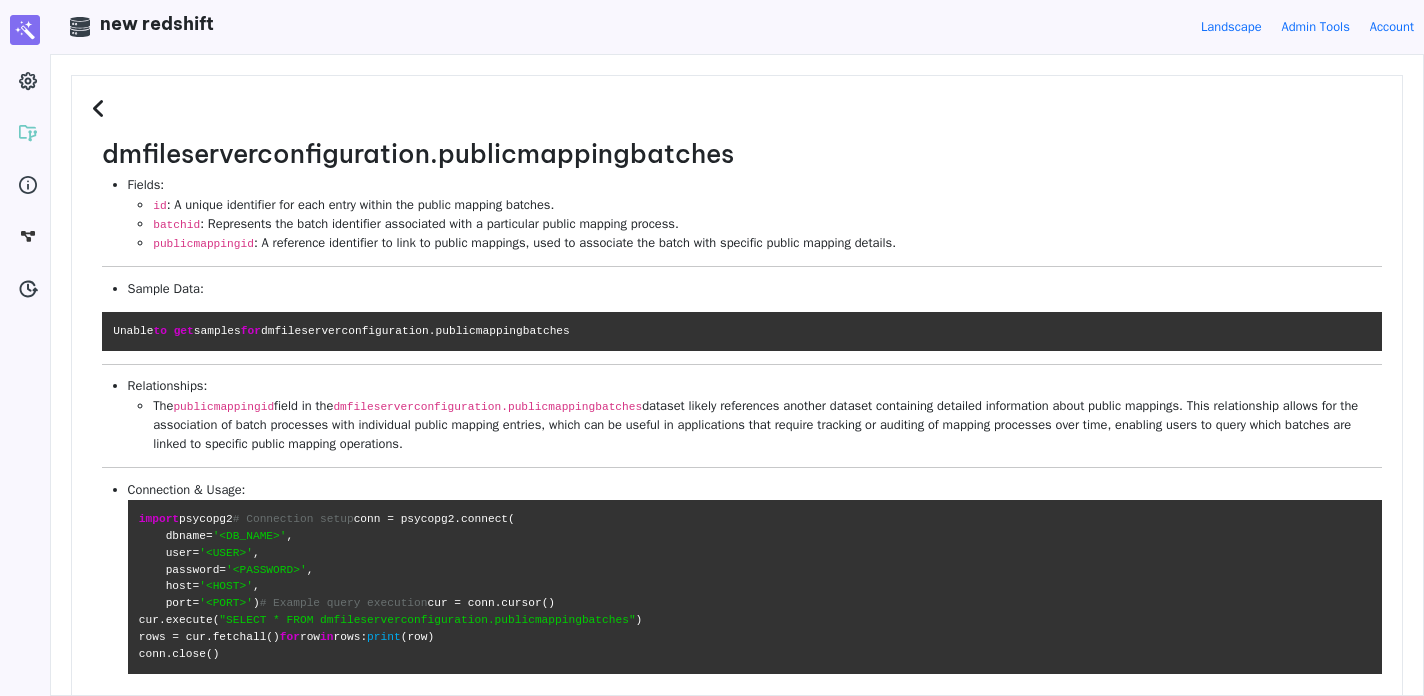 click at bounding box center [101, 109] 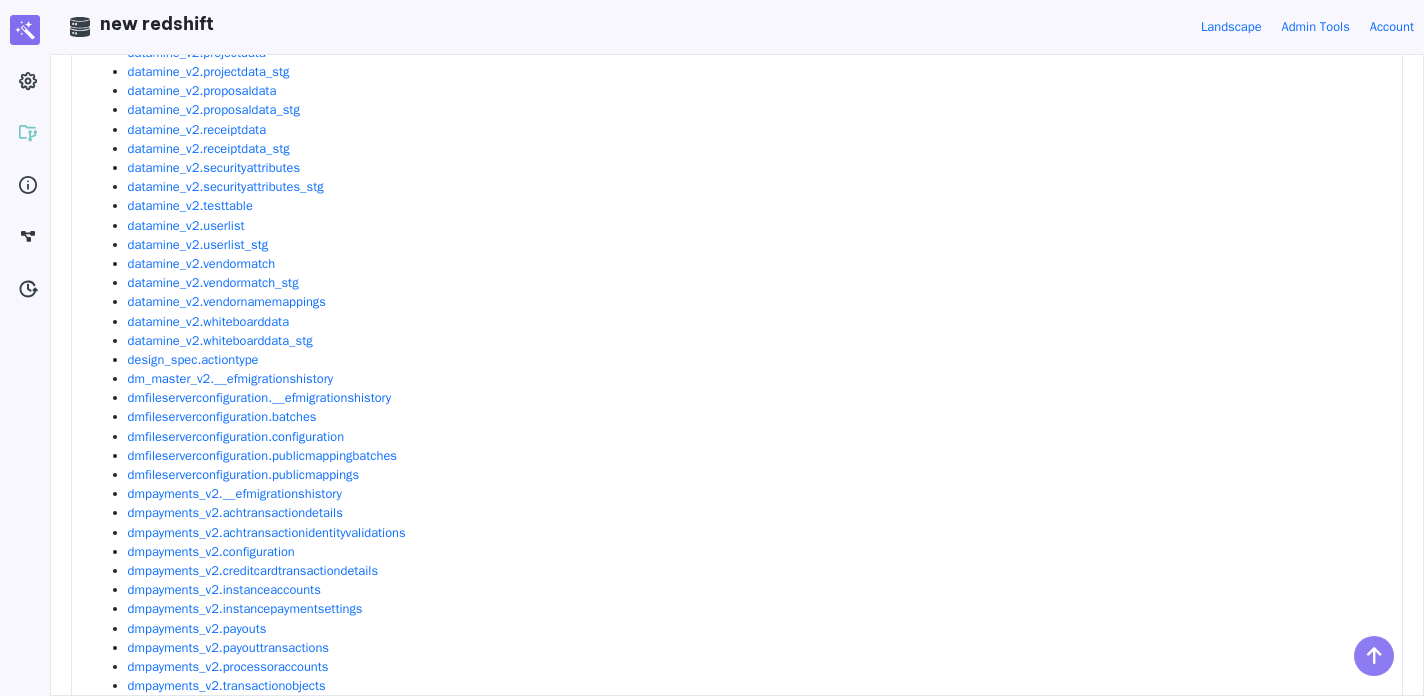 scroll, scrollTop: 1692, scrollLeft: 0, axis: vertical 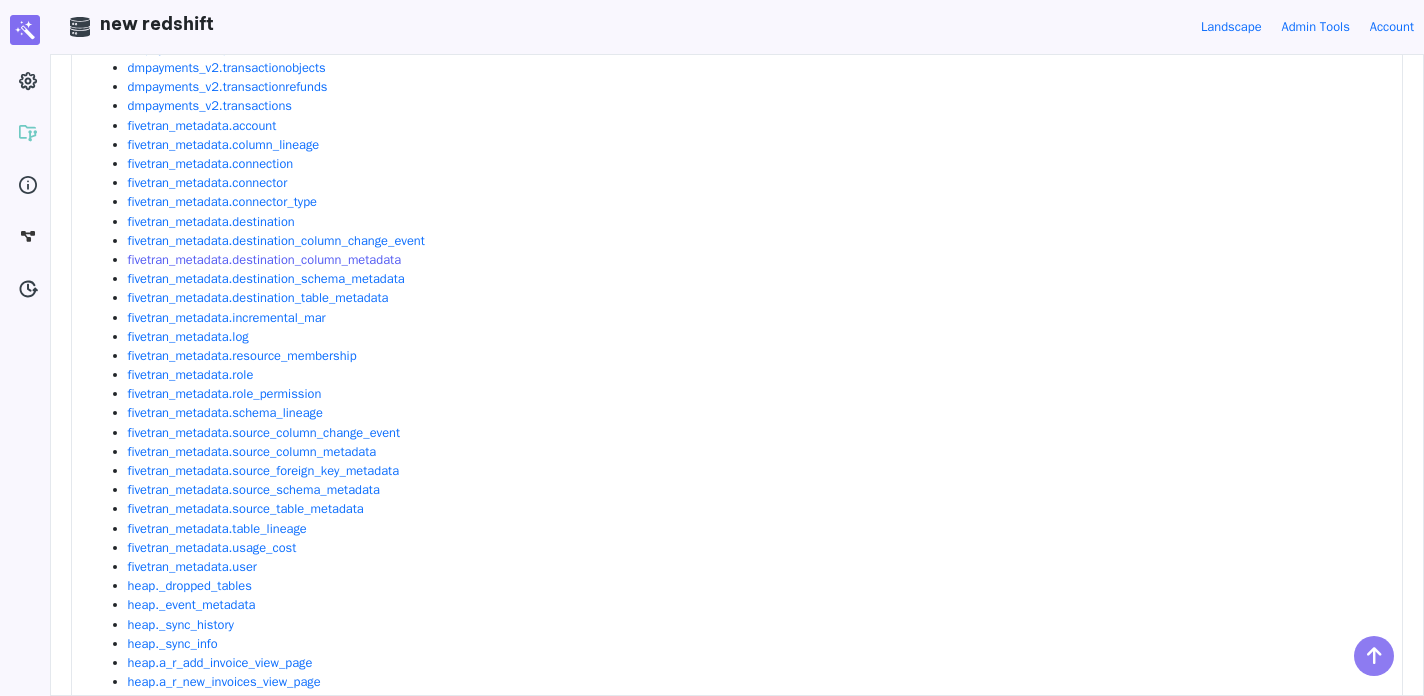 click on "fivetran_metadata.destination_column_metadata" at bounding box center (264, 260) 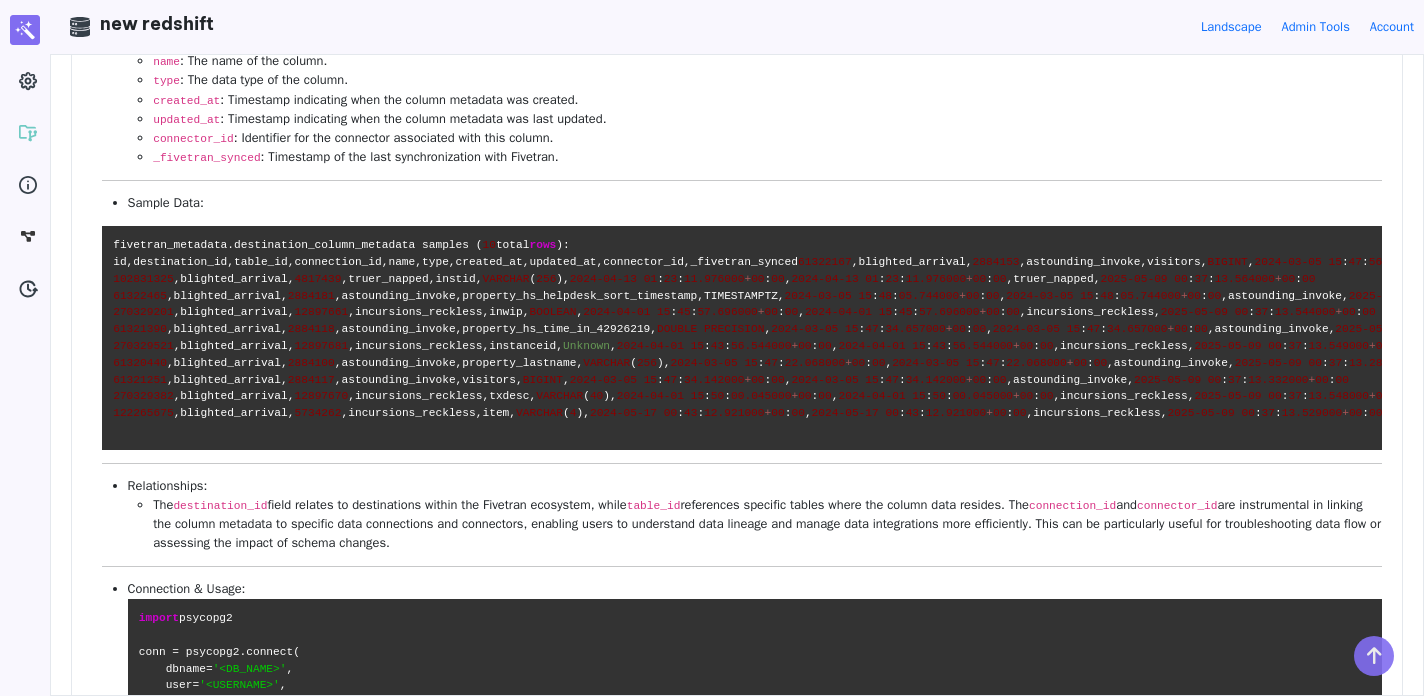 scroll, scrollTop: 0, scrollLeft: 0, axis: both 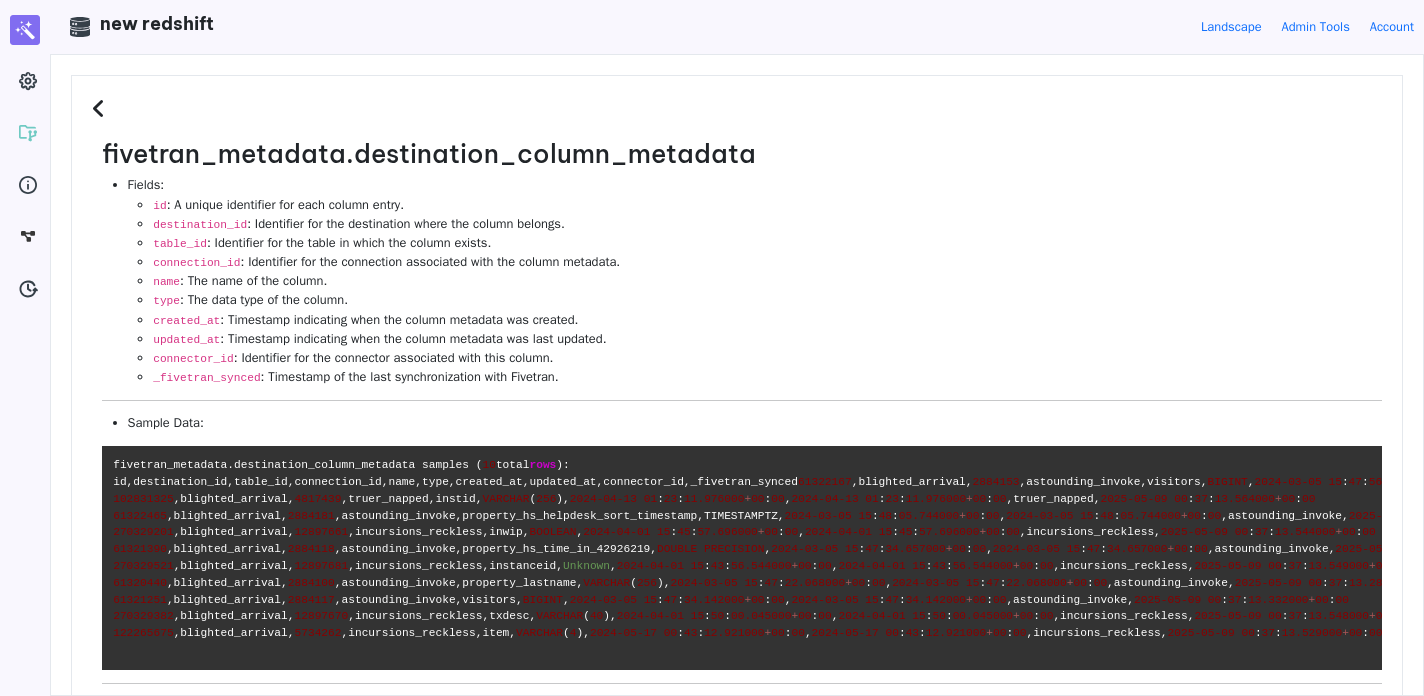 click at bounding box center [101, 109] 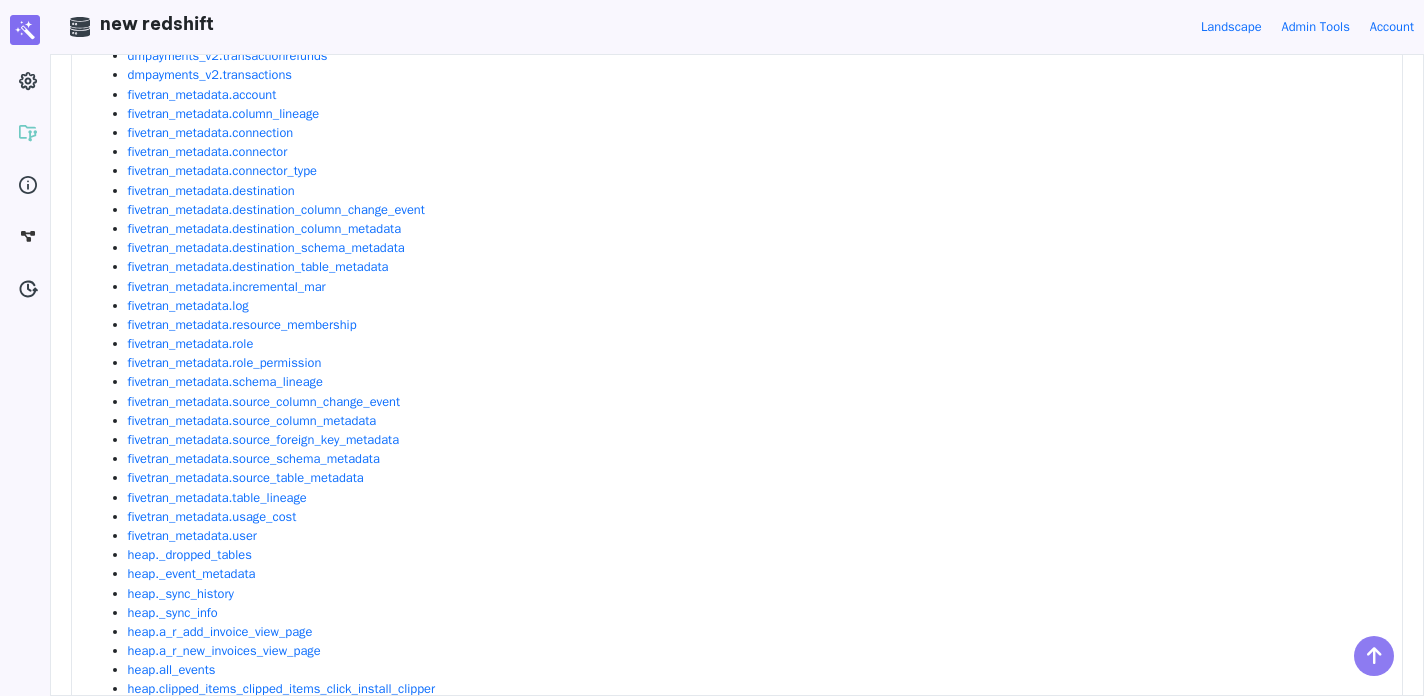 scroll, scrollTop: 1719, scrollLeft: 0, axis: vertical 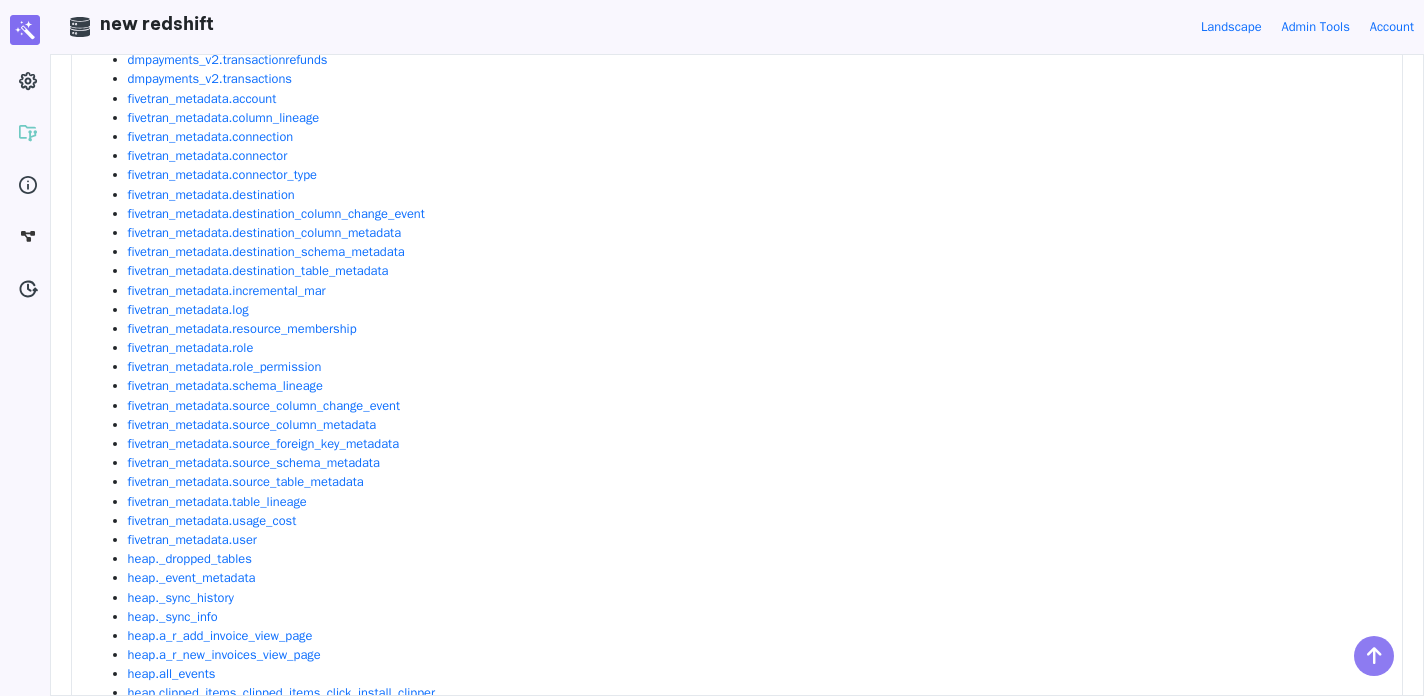 click on "fivetran_metadata.source_column_metadata" at bounding box center [755, 425] 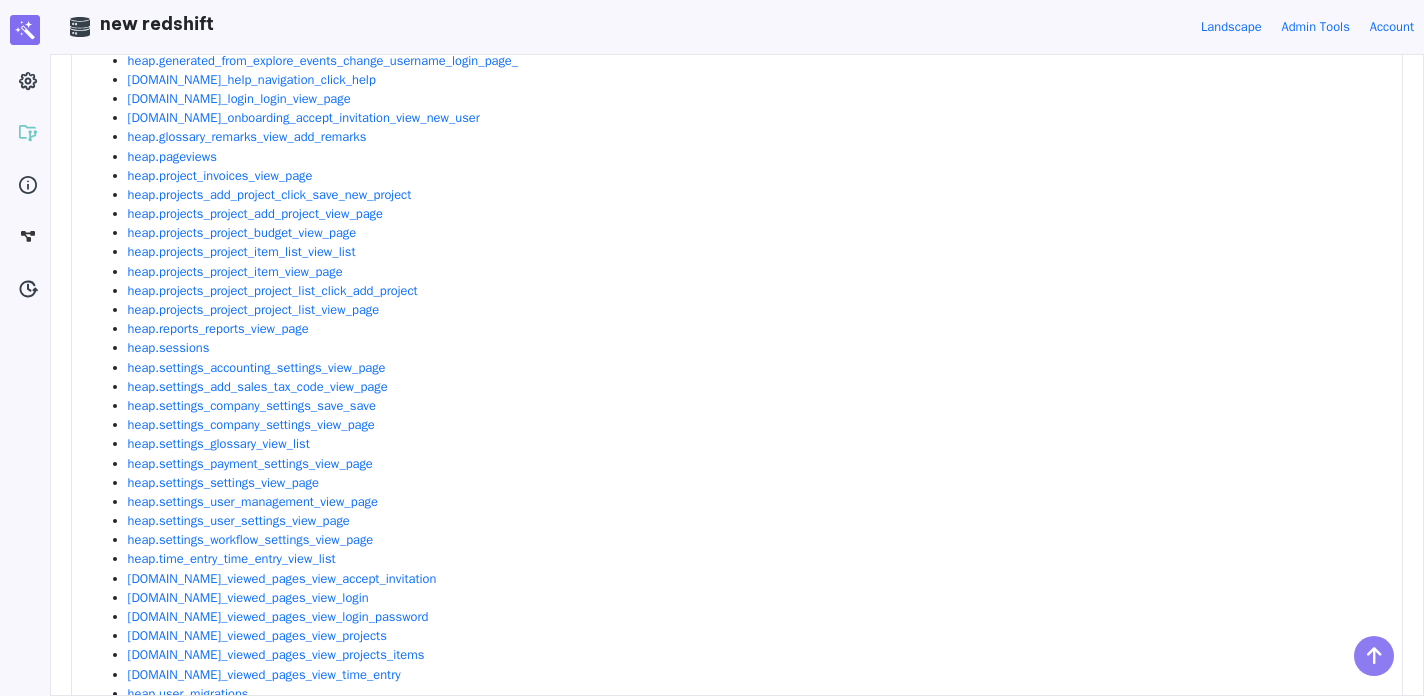 scroll, scrollTop: 2471, scrollLeft: 0, axis: vertical 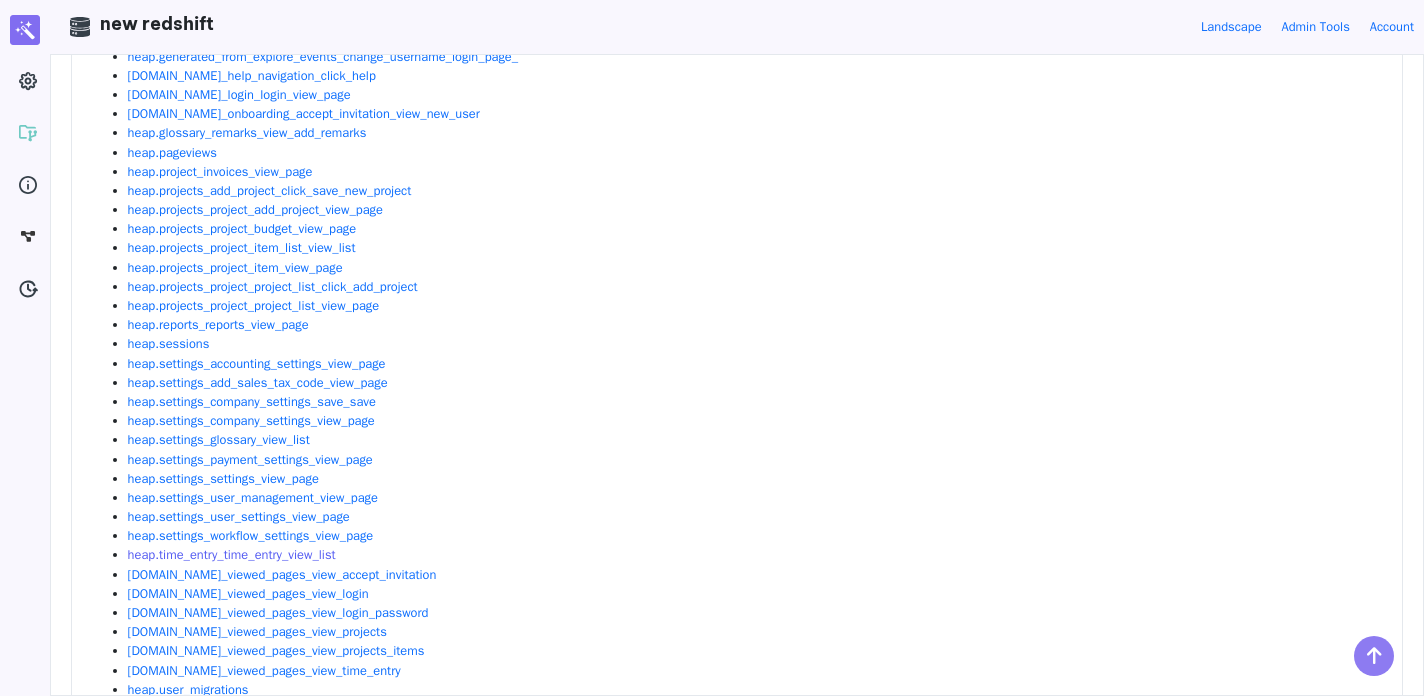 click on "heap.time_entry_time_entry_view_list" at bounding box center (232, 555) 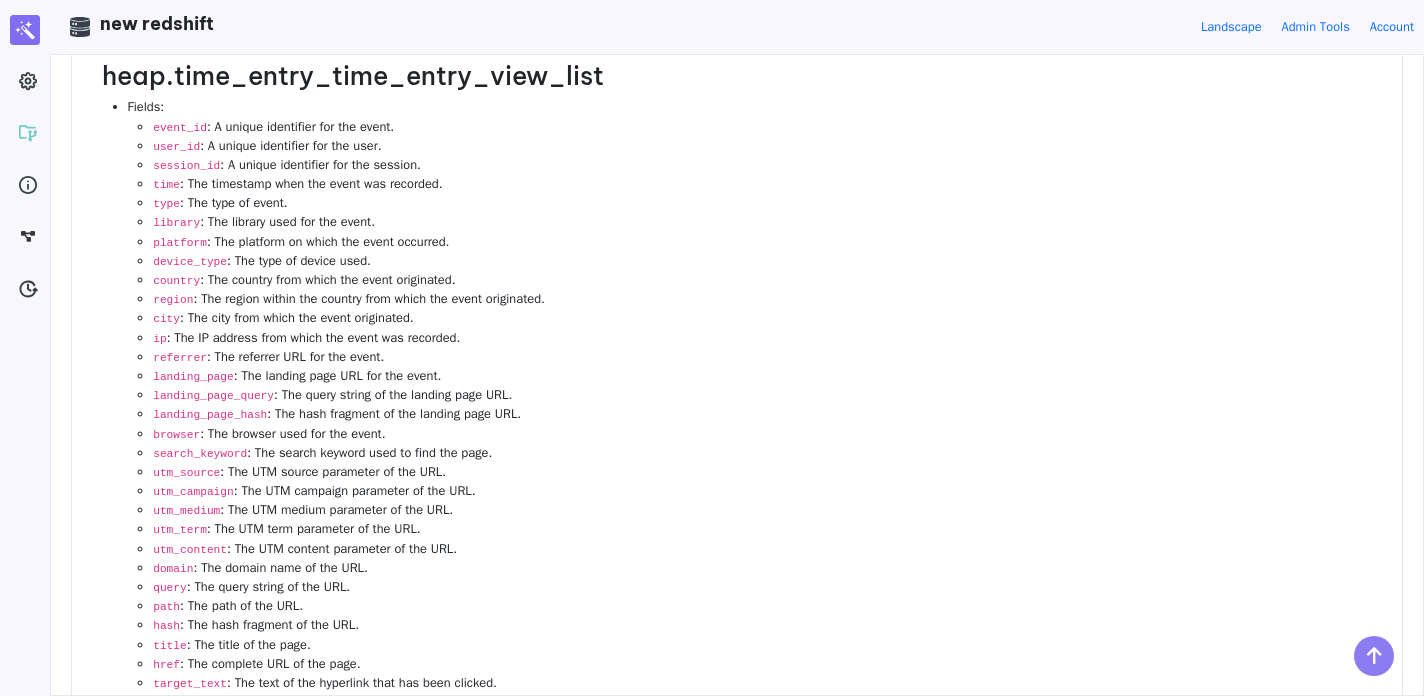 scroll, scrollTop: 0, scrollLeft: 0, axis: both 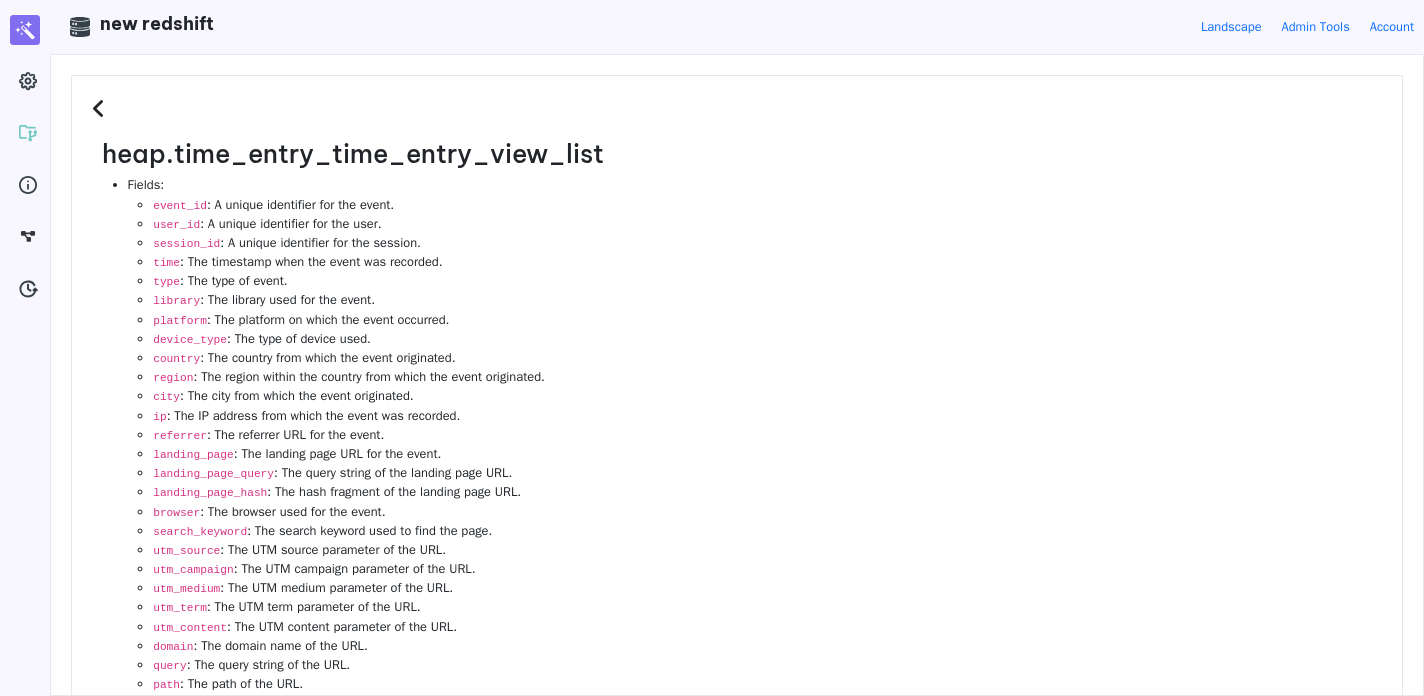 click at bounding box center [101, 109] 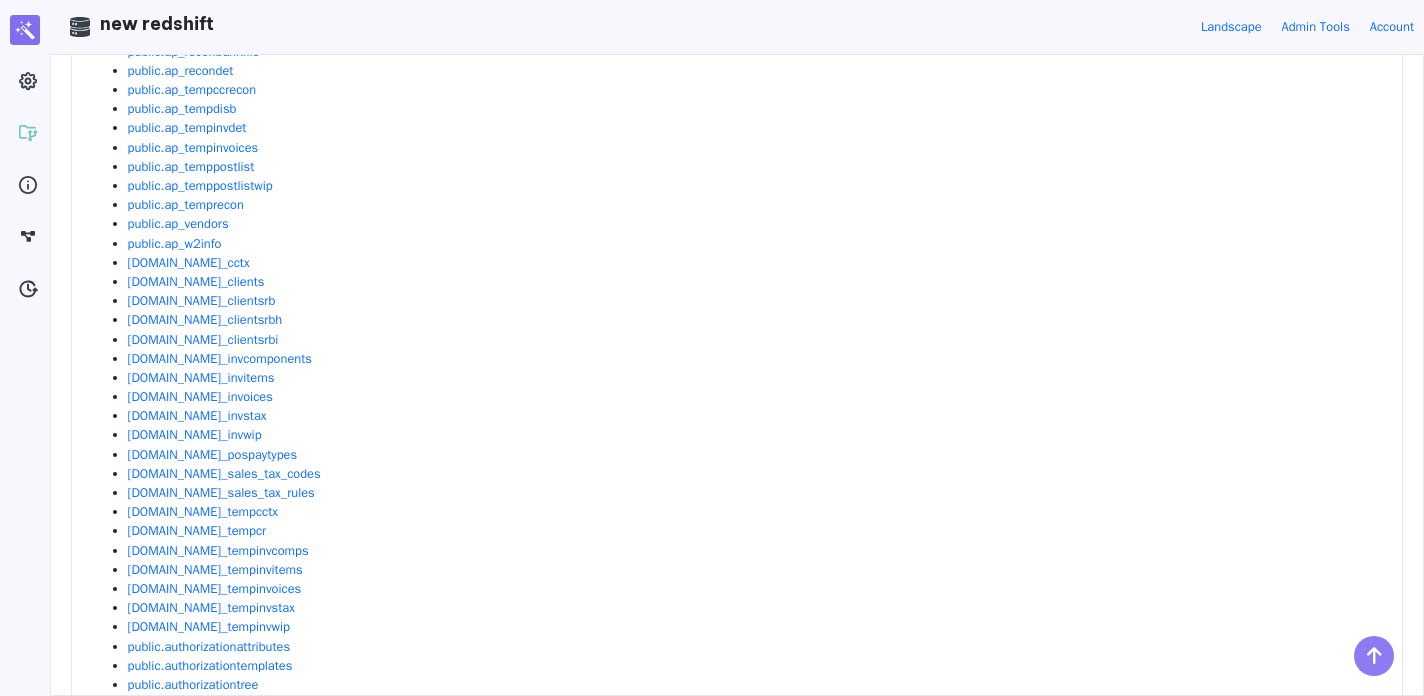 scroll, scrollTop: 4742, scrollLeft: 0, axis: vertical 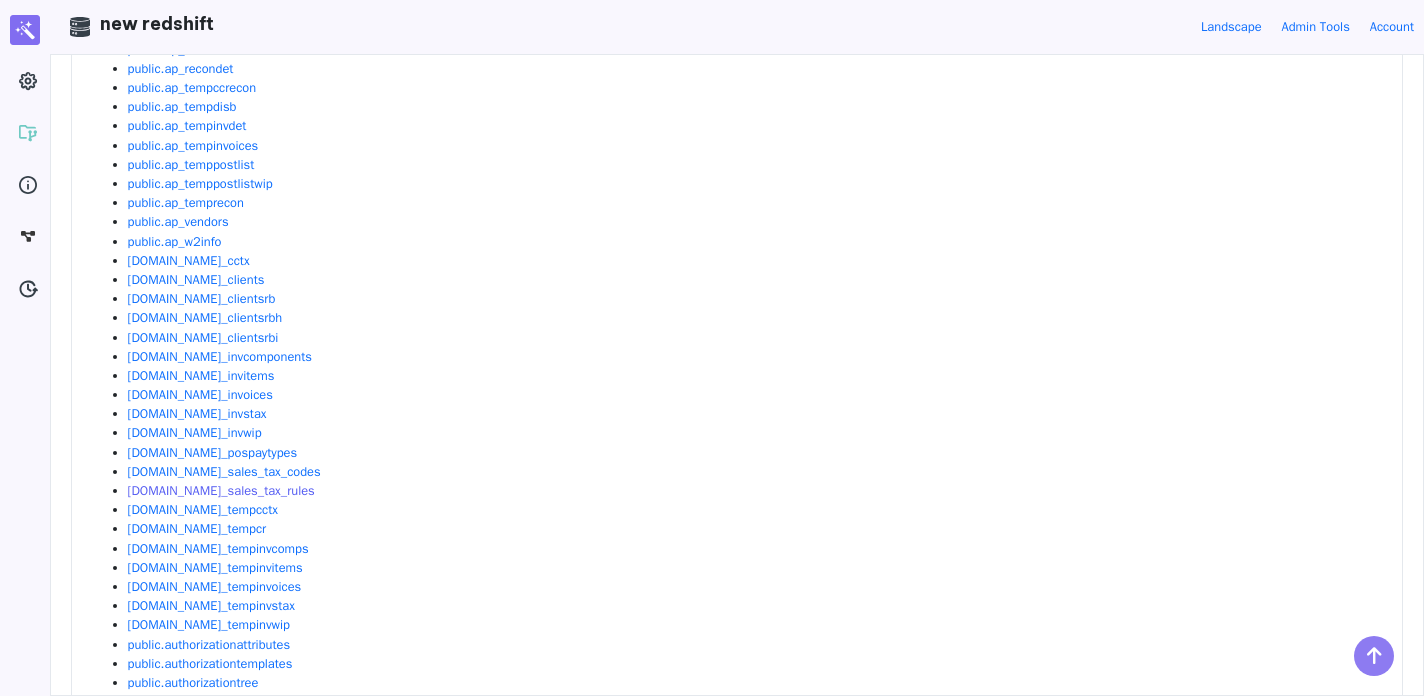 click on "public.ar_sales_tax_rules" at bounding box center [221, 491] 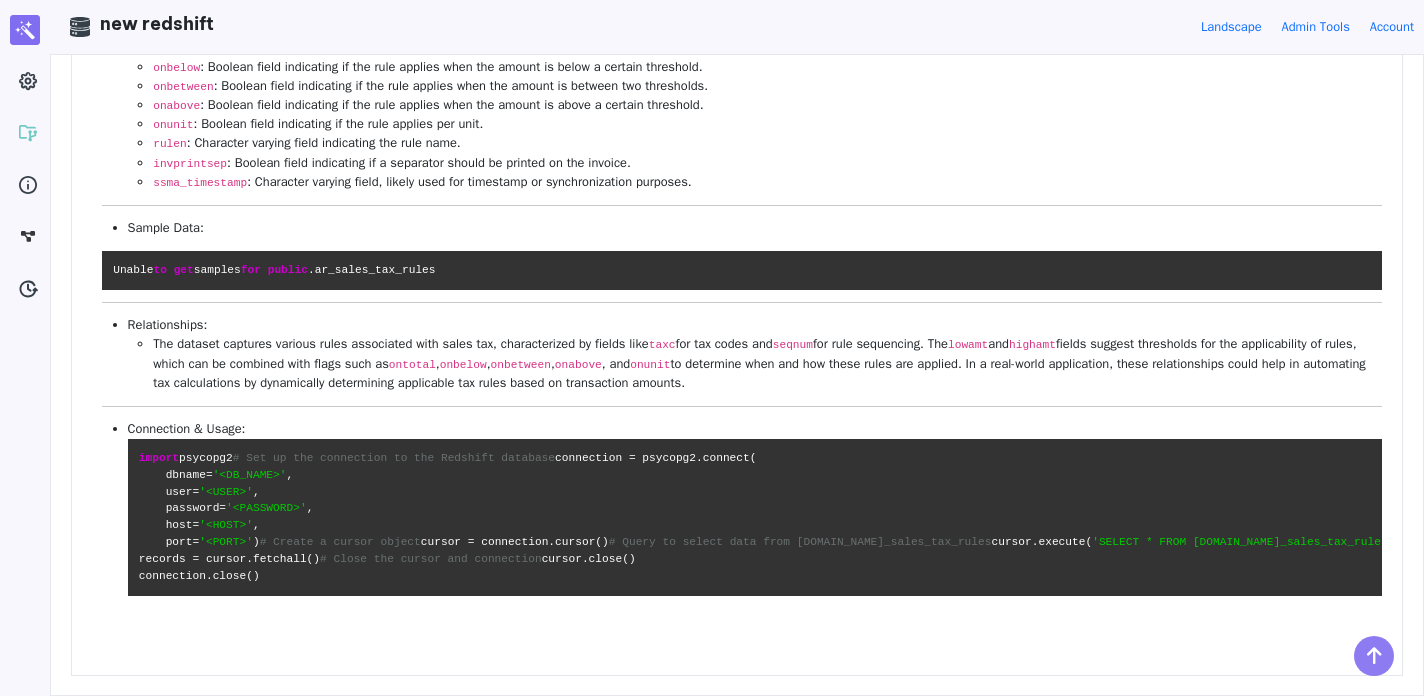 scroll, scrollTop: 0, scrollLeft: 0, axis: both 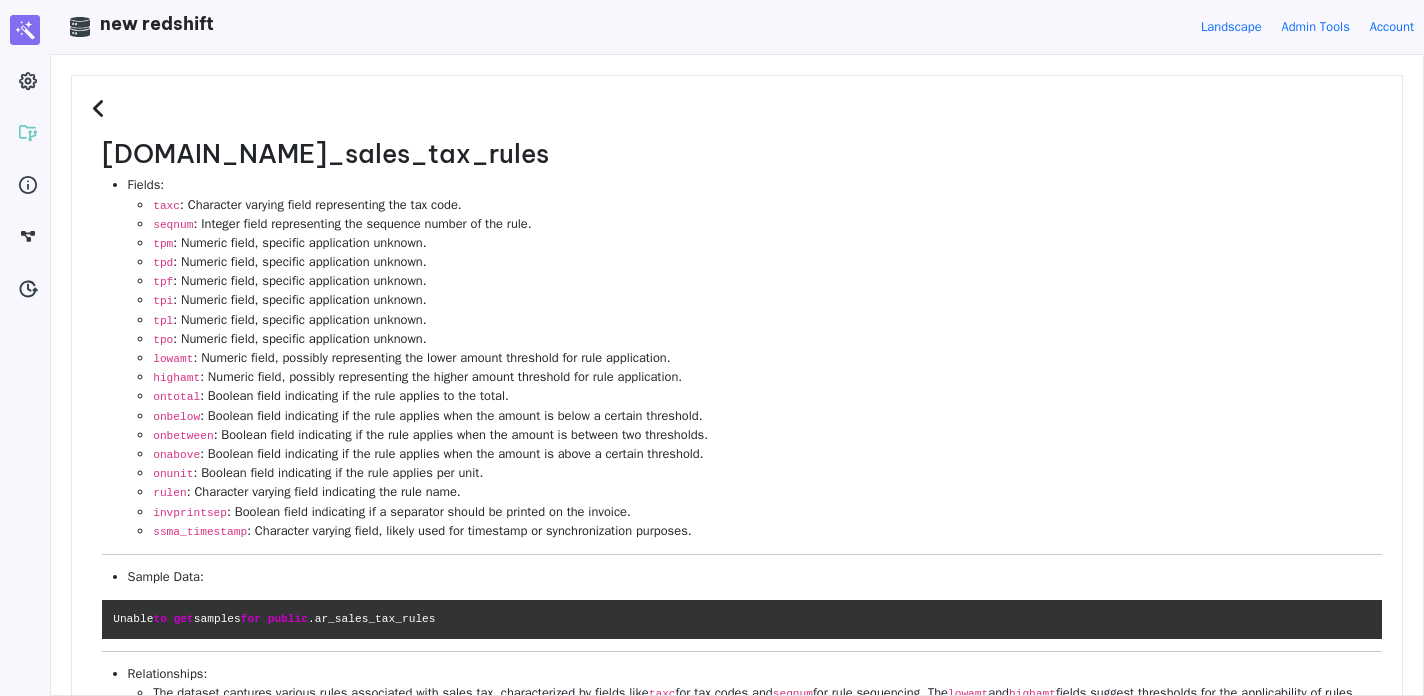 click at bounding box center [101, 109] 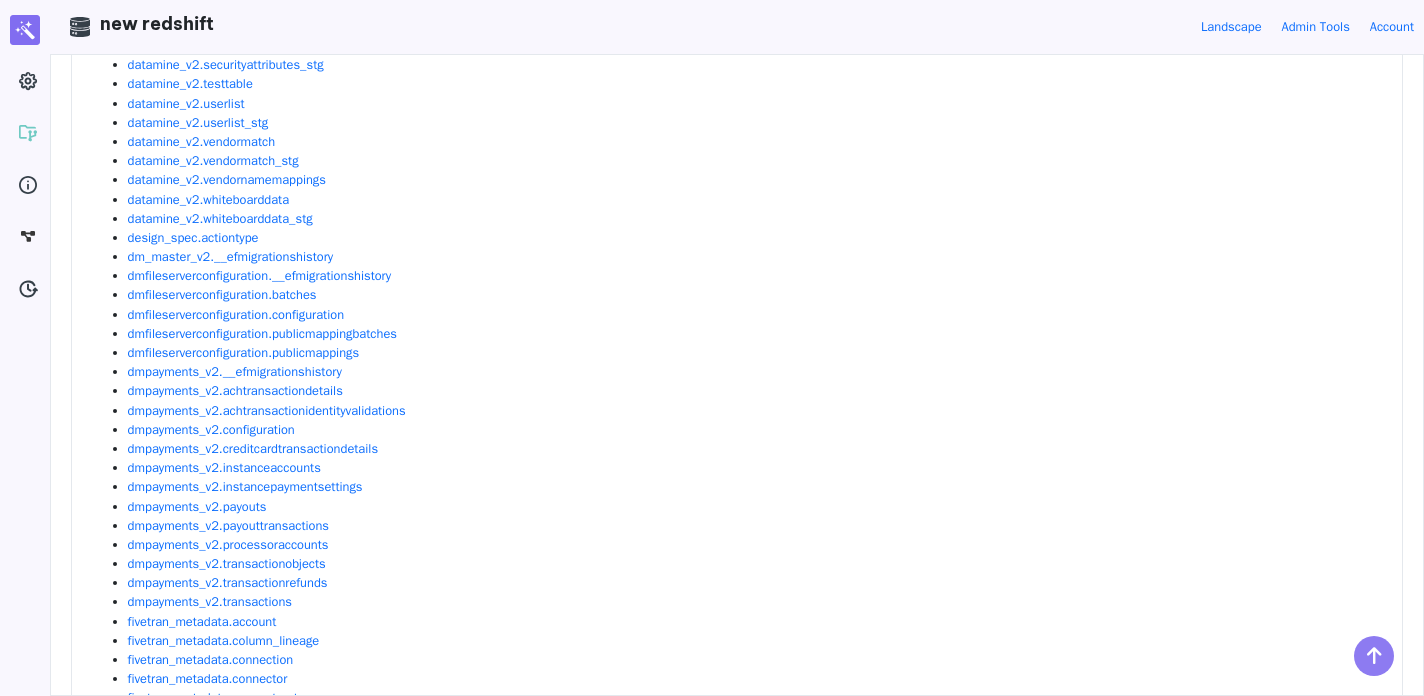 scroll, scrollTop: 1195, scrollLeft: 0, axis: vertical 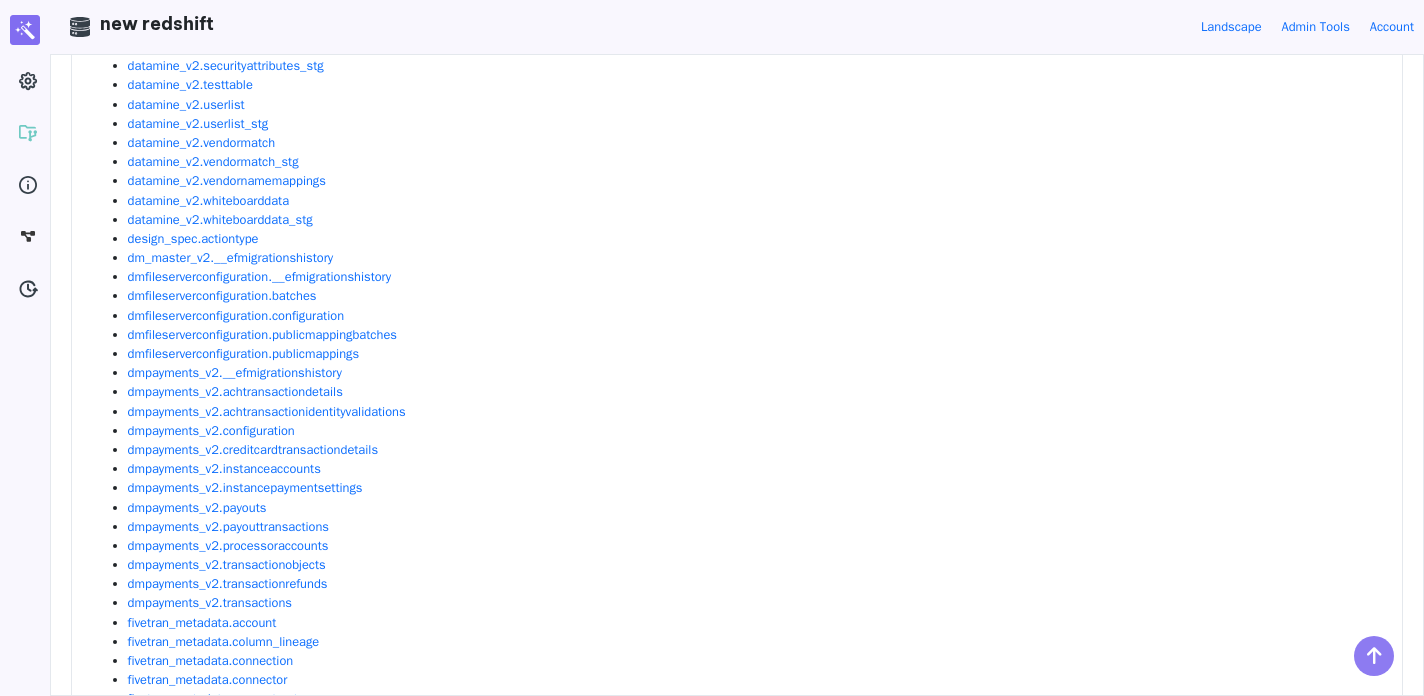 click on "dmpayments_v2.transactionobjects" at bounding box center [755, 565] 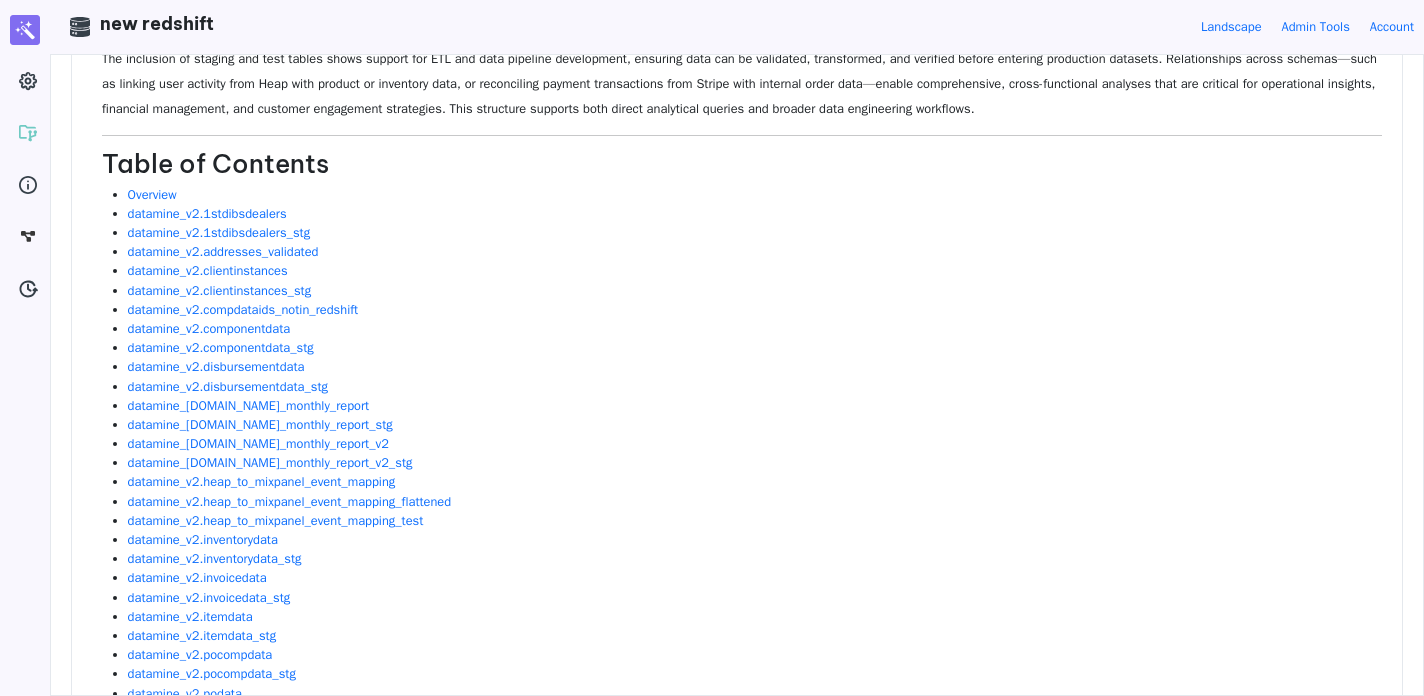 scroll, scrollTop: 0, scrollLeft: 0, axis: both 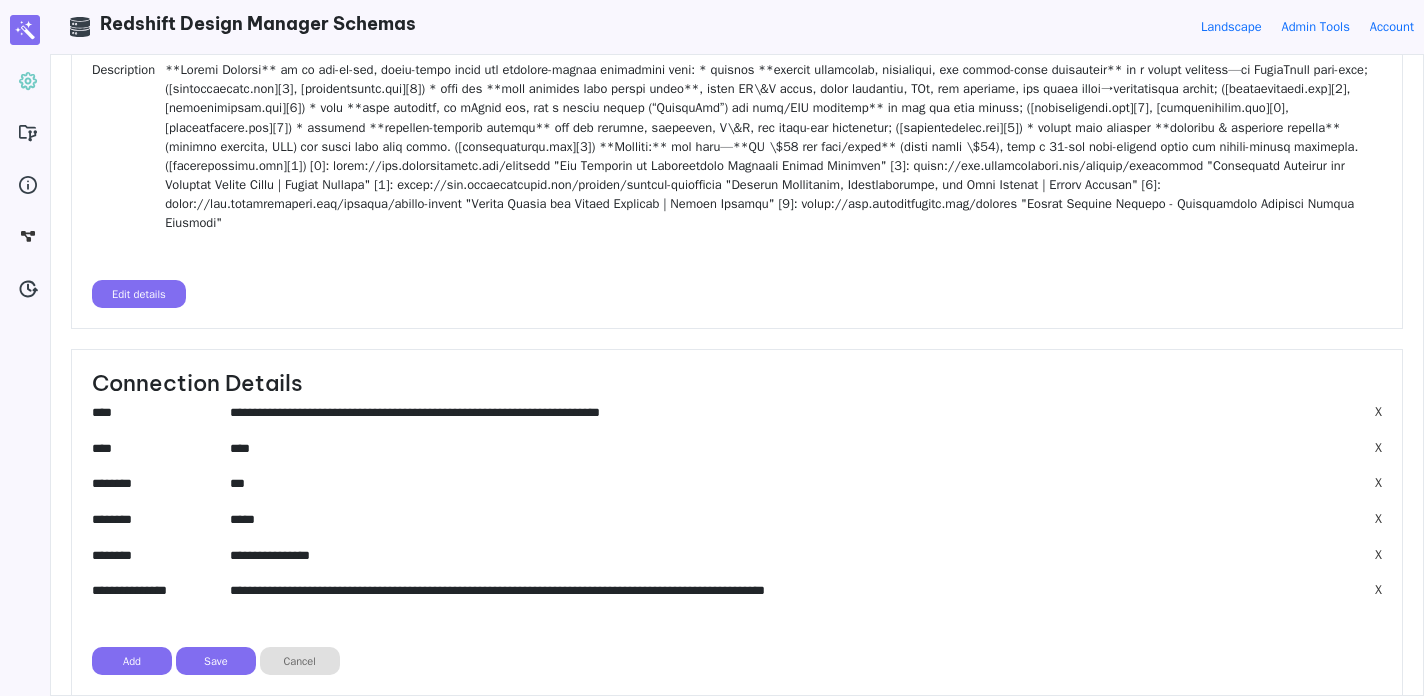 click on "Cancel" at bounding box center [300, 661] 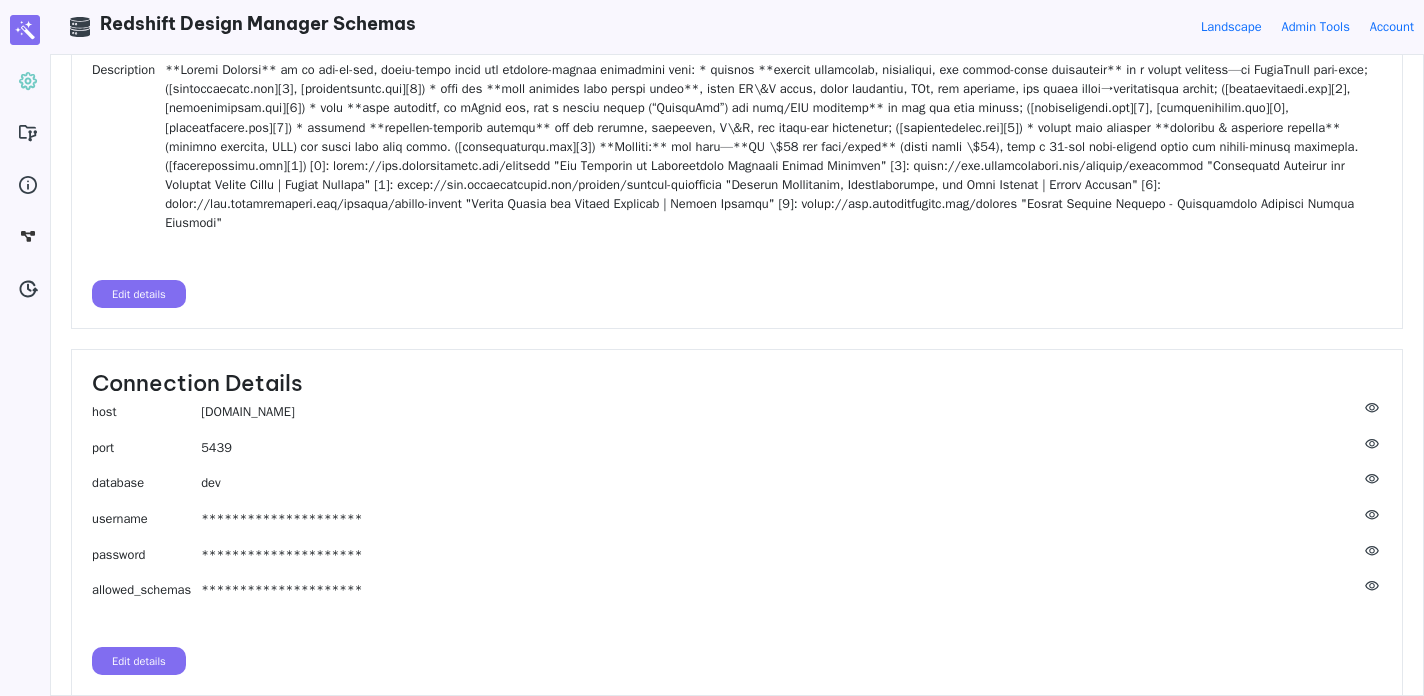 scroll, scrollTop: 0, scrollLeft: 0, axis: both 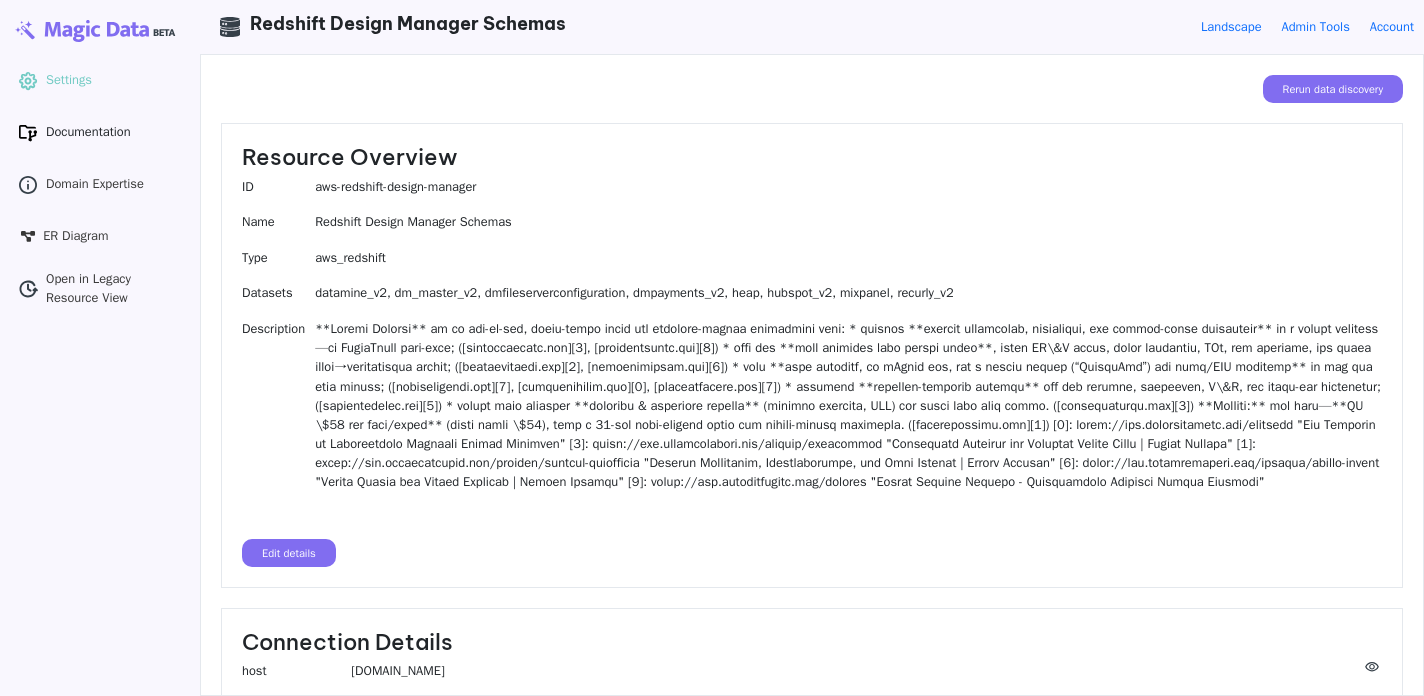 click on "Documentation" at bounding box center [88, 132] 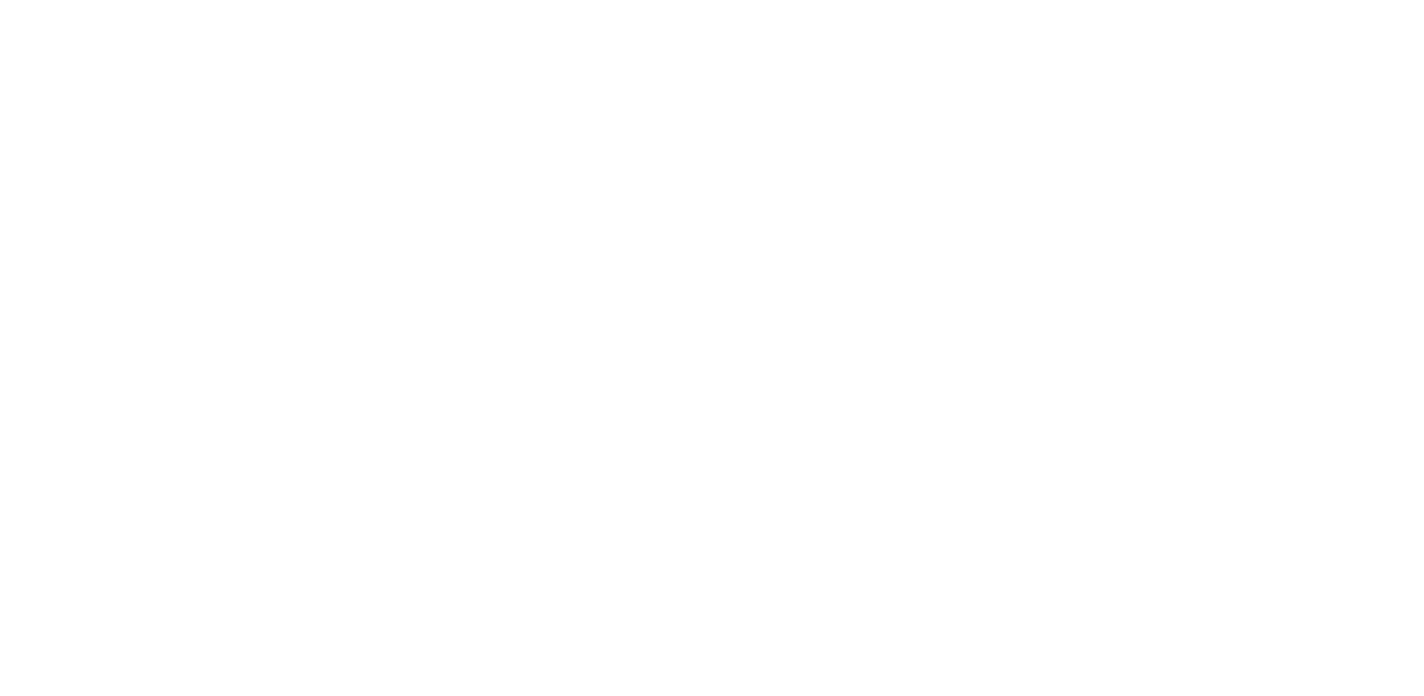 scroll, scrollTop: 0, scrollLeft: 0, axis: both 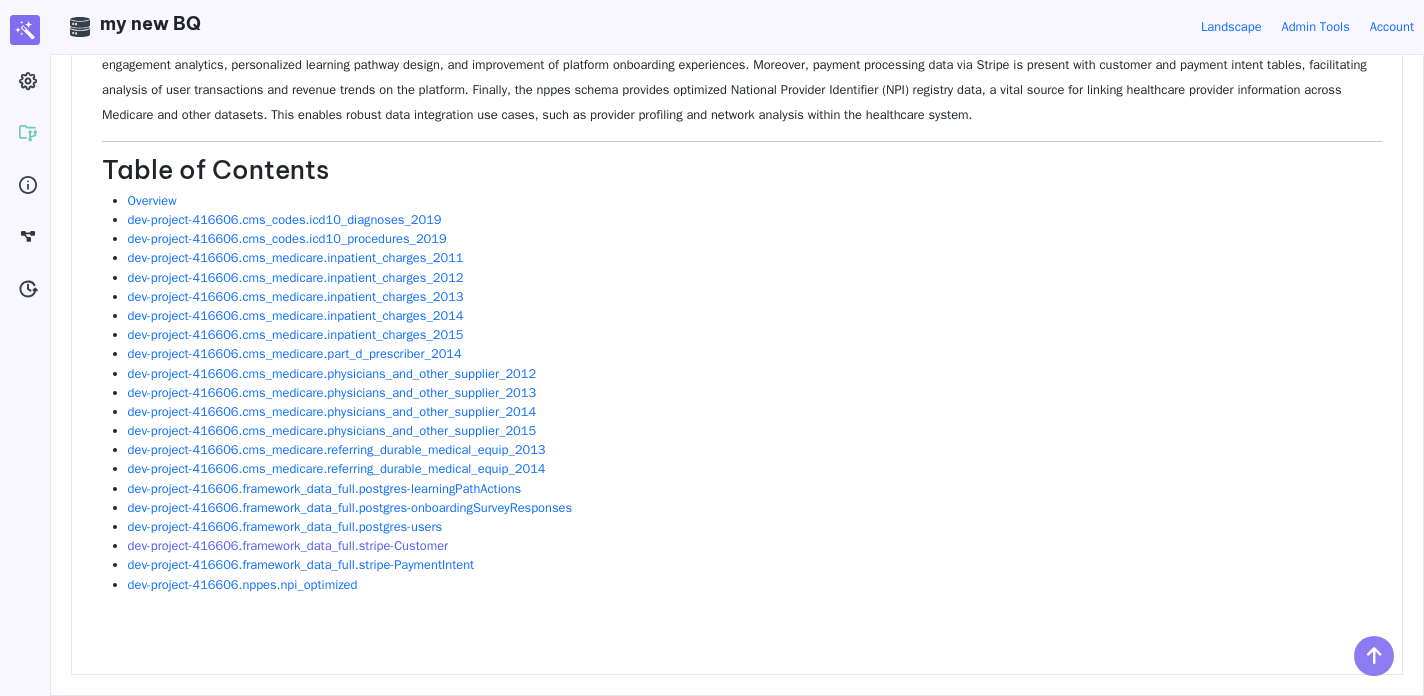 click on "dev-project-416606.framework_data_full.stripe-Customer" at bounding box center [288, 546] 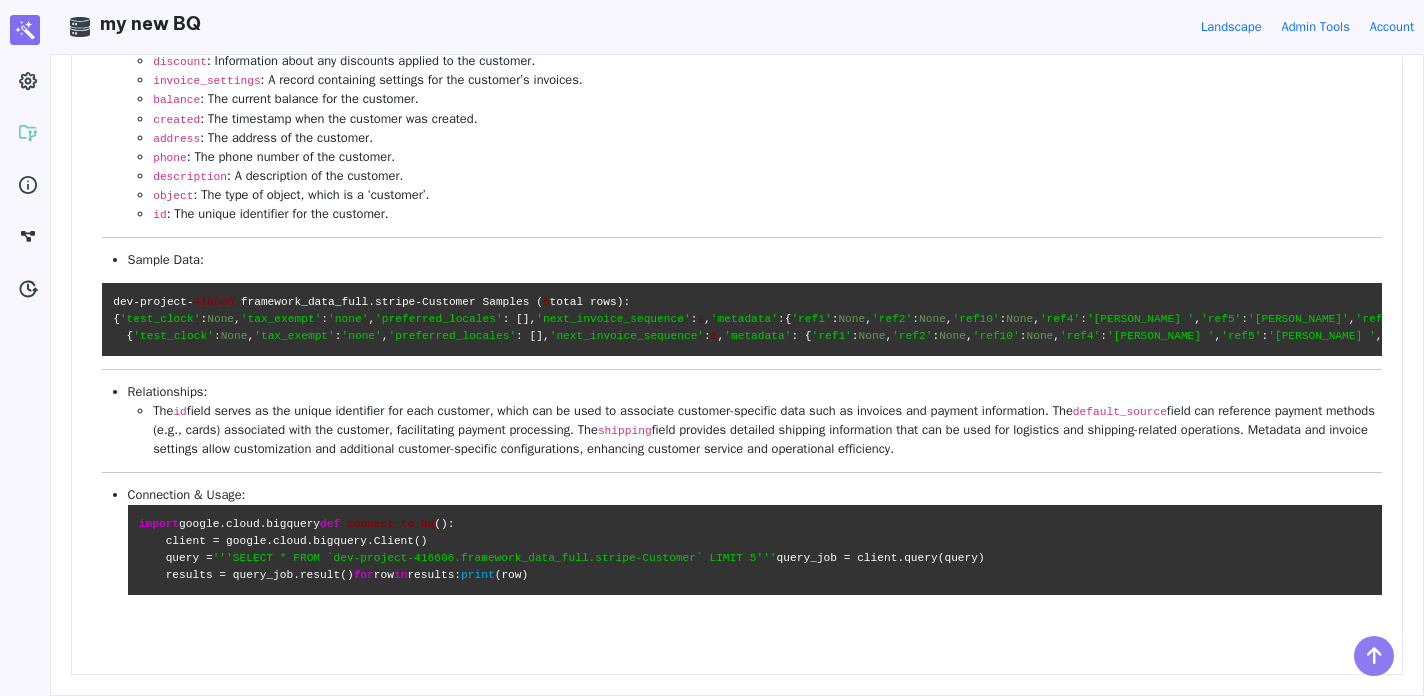 scroll, scrollTop: 0, scrollLeft: 0, axis: both 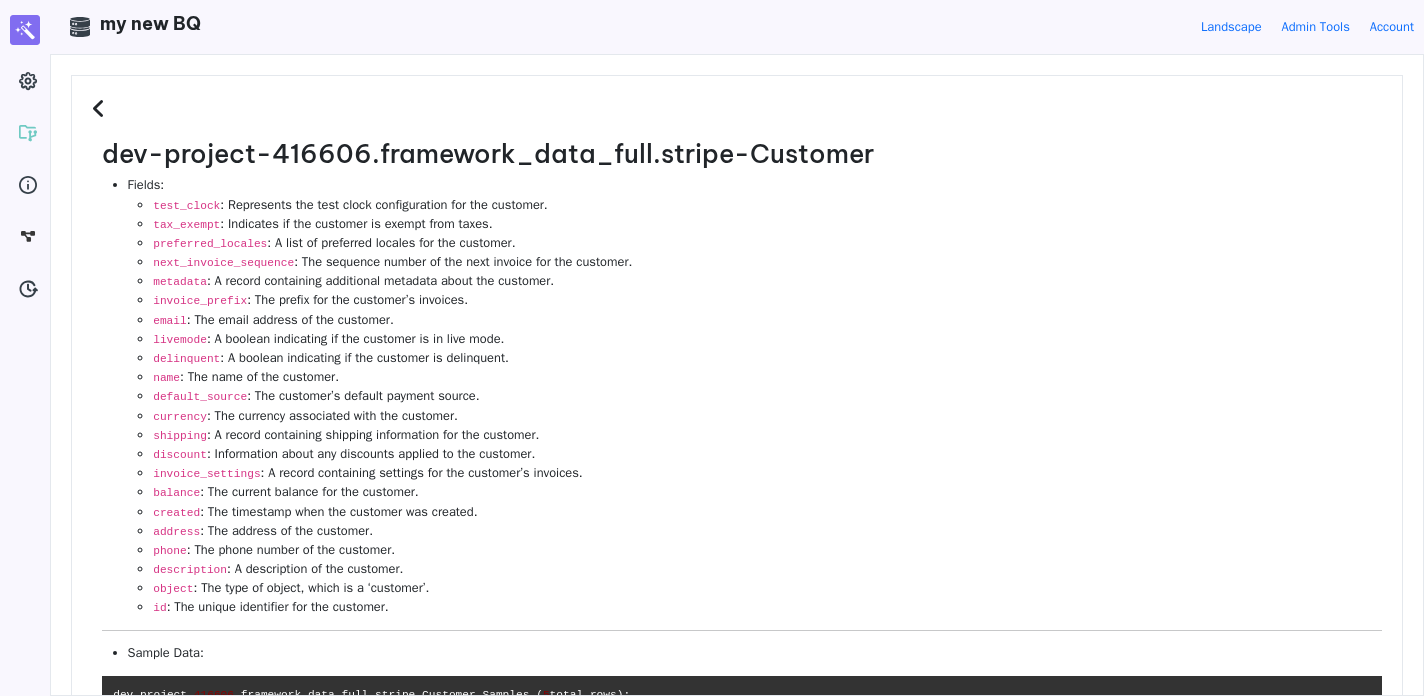click at bounding box center [101, 109] 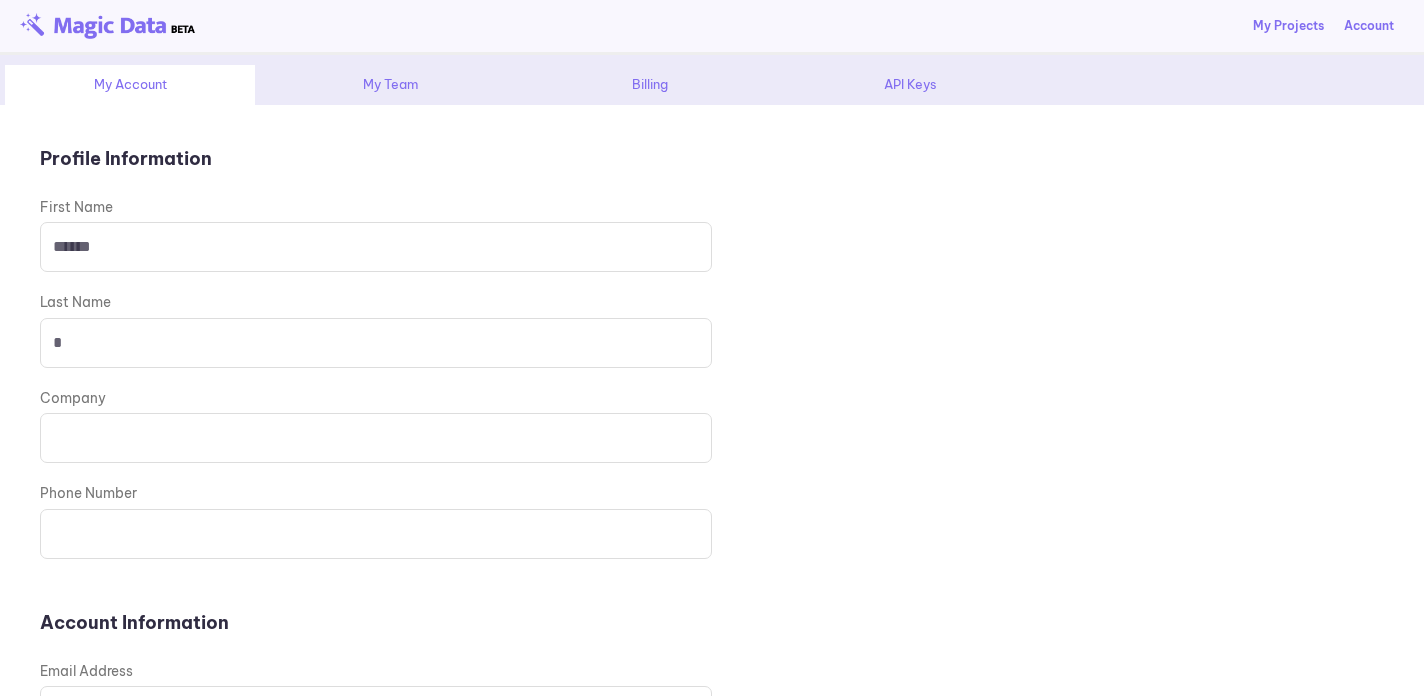 scroll, scrollTop: 0, scrollLeft: 0, axis: both 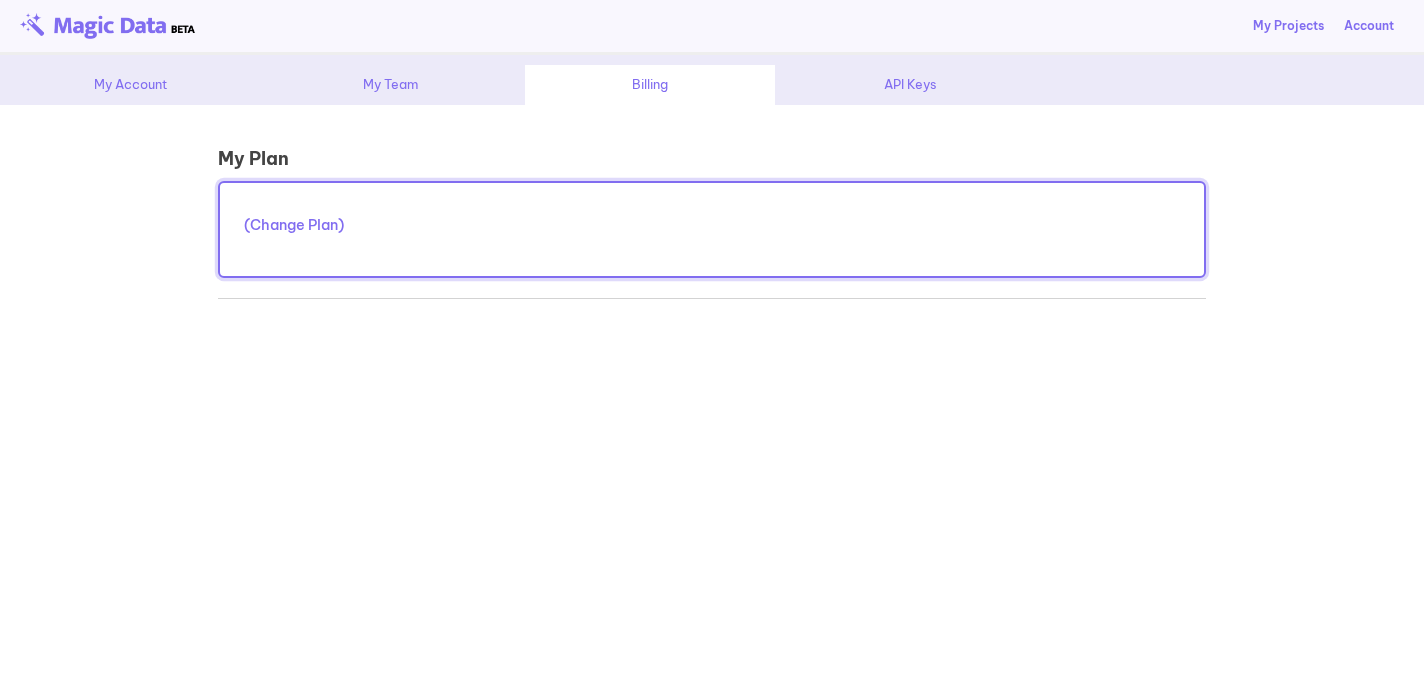 click on "(Change Plan)" at bounding box center [294, 225] 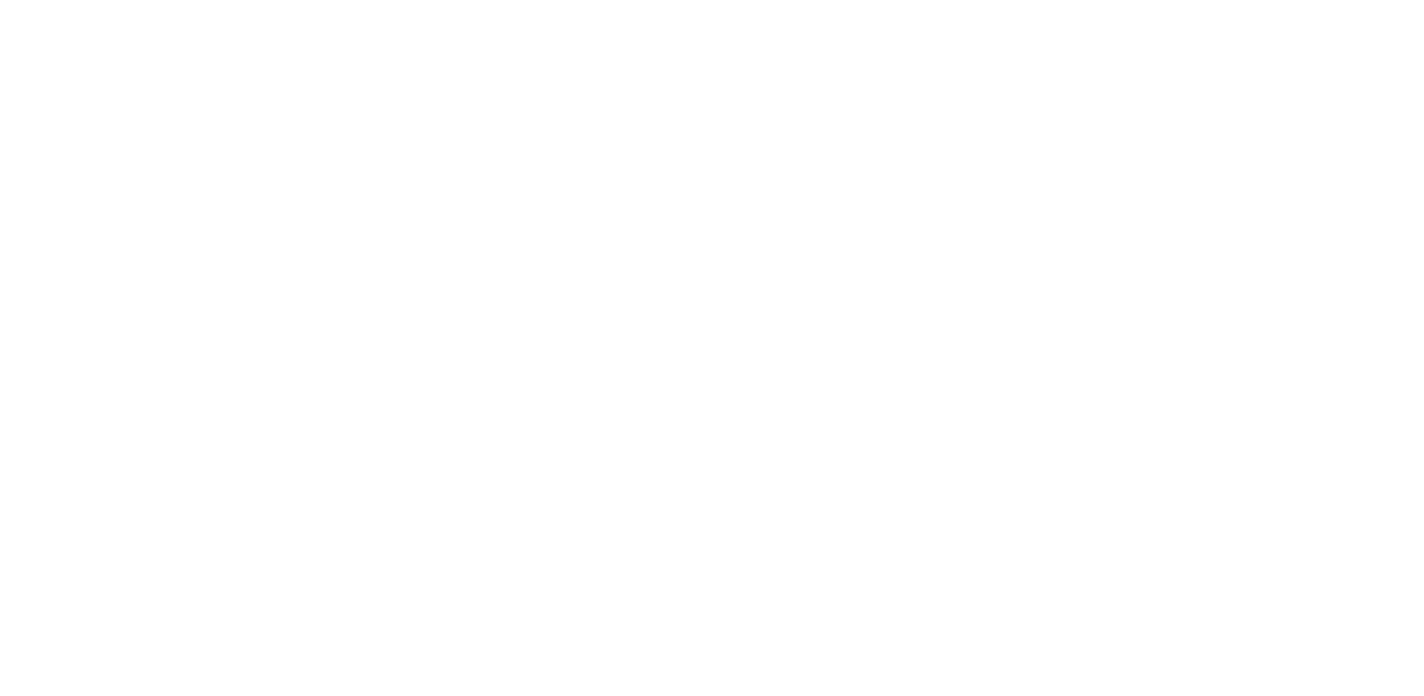 scroll, scrollTop: 0, scrollLeft: 0, axis: both 